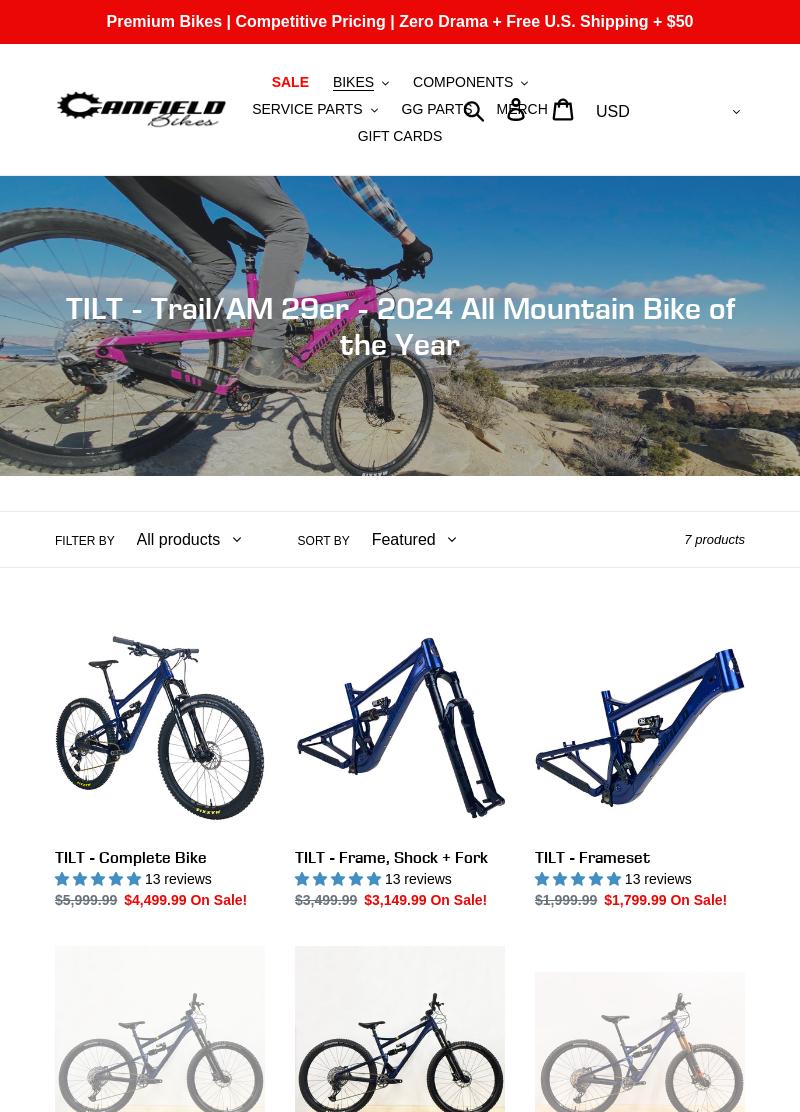 scroll, scrollTop: 0, scrollLeft: 0, axis: both 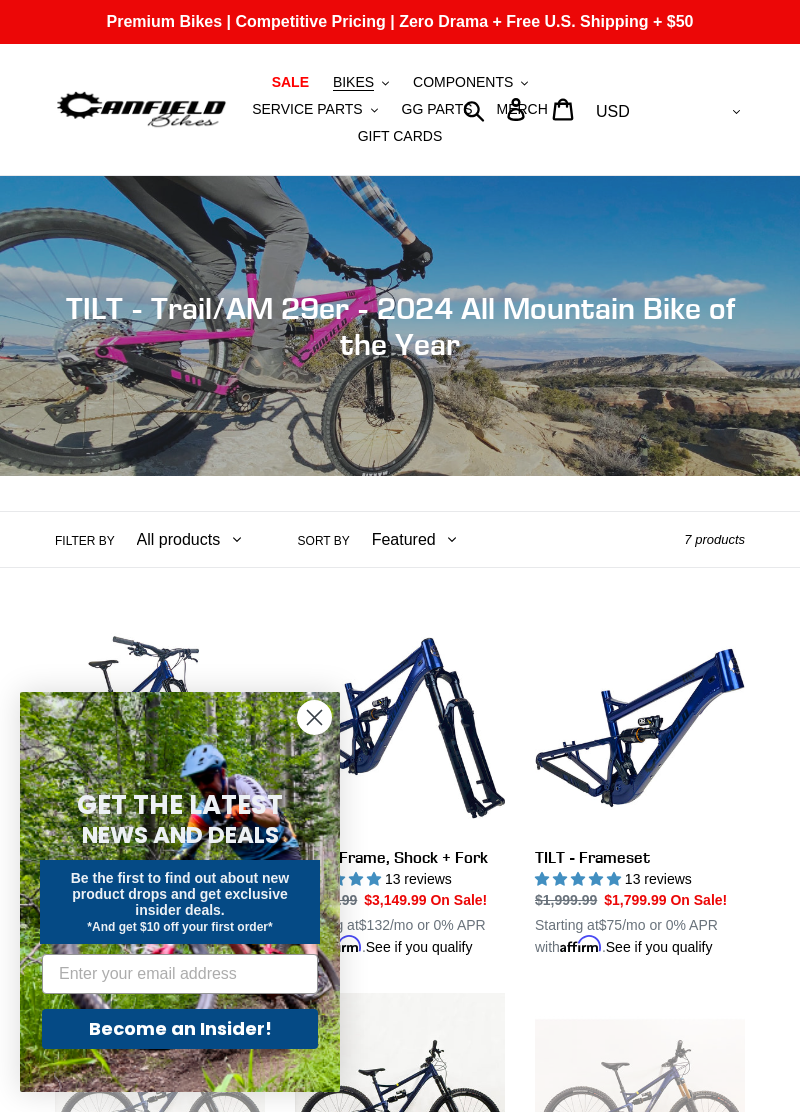 click at bounding box center (141, 109) 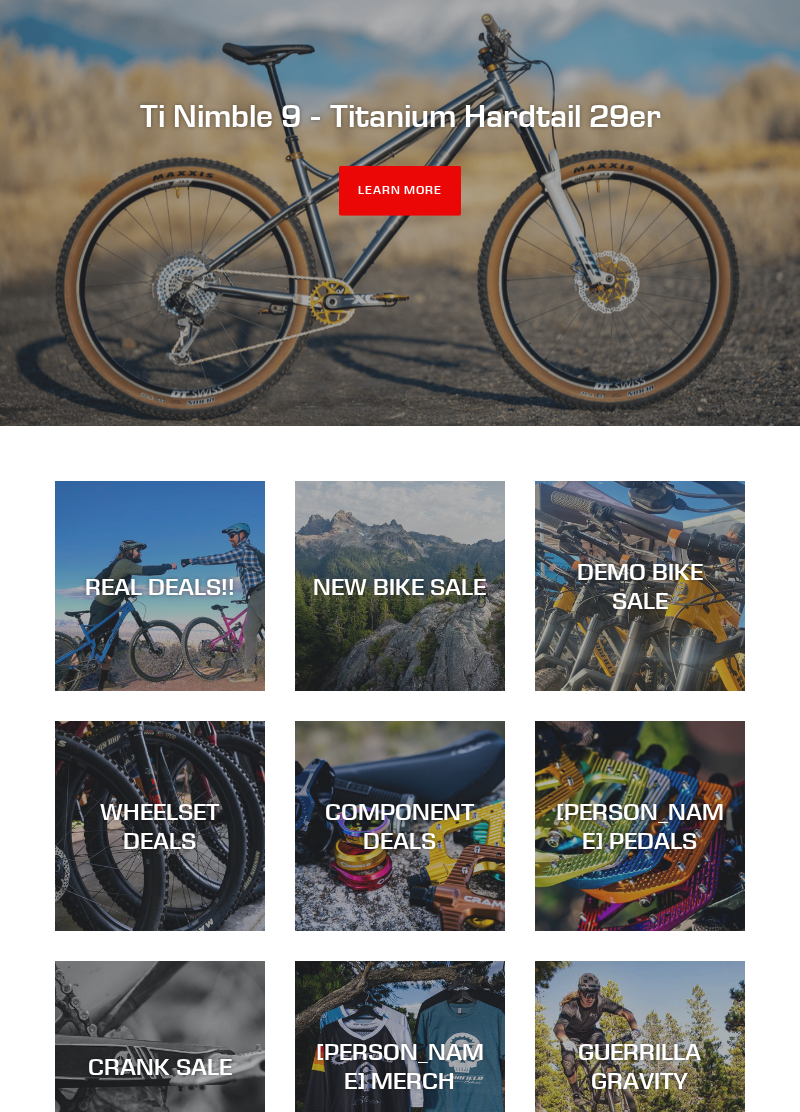 scroll, scrollTop: 289, scrollLeft: 0, axis: vertical 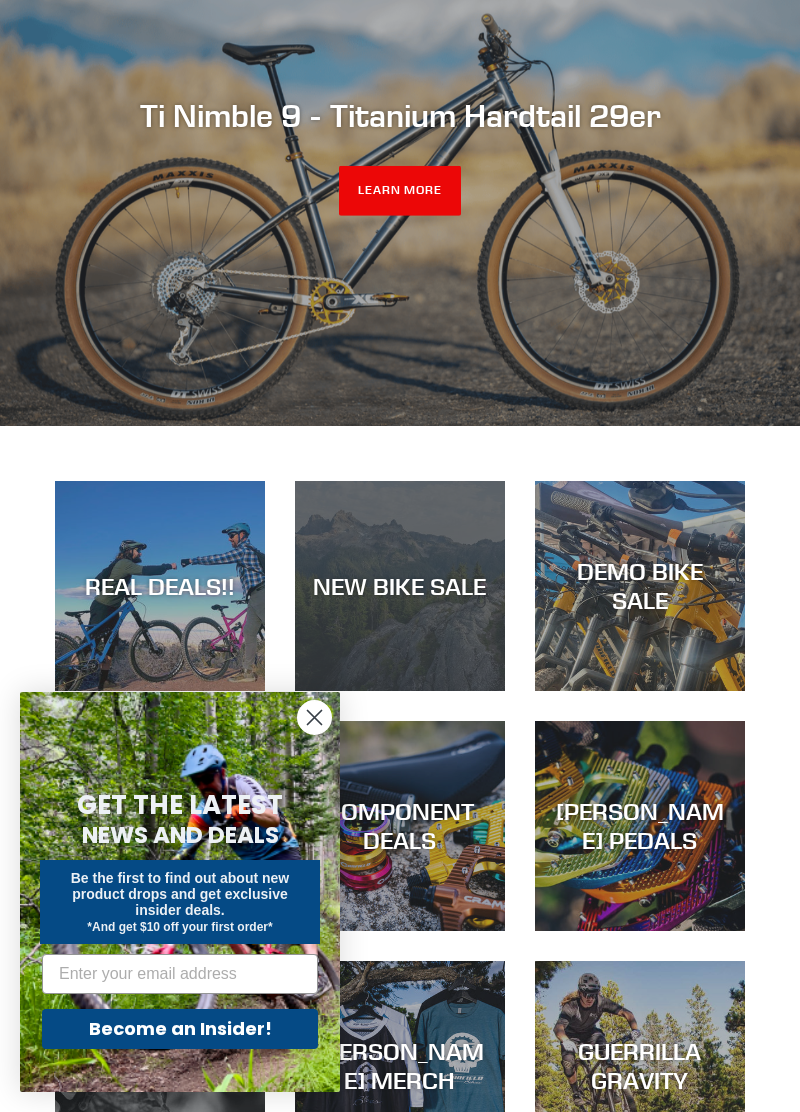 click on "NEW BIKE SALE" at bounding box center (400, 691) 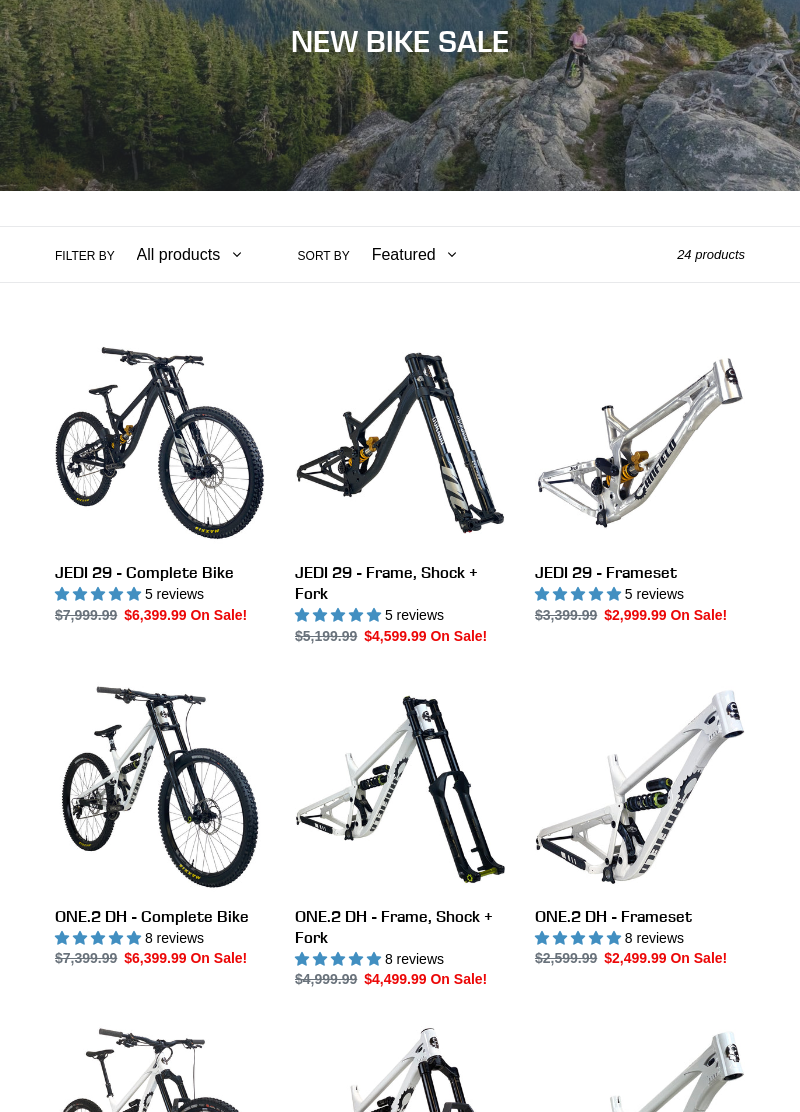 scroll, scrollTop: 380, scrollLeft: 0, axis: vertical 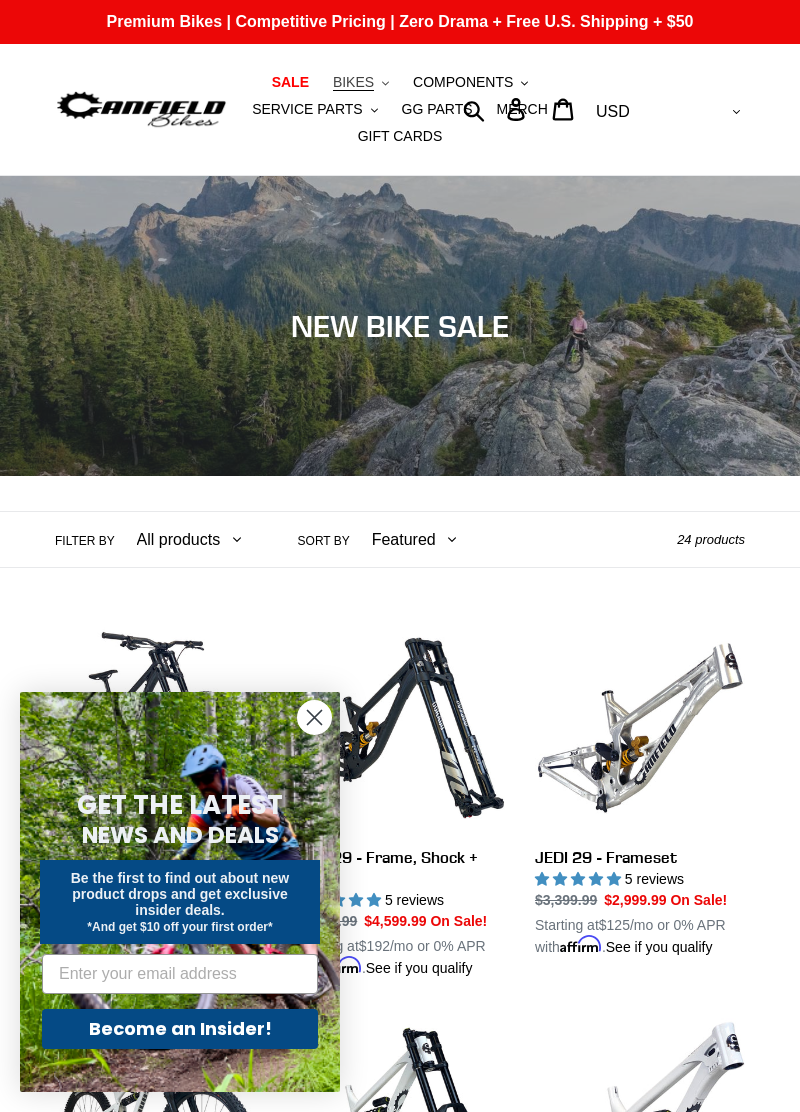 click on "BIKES" at bounding box center [353, 82] 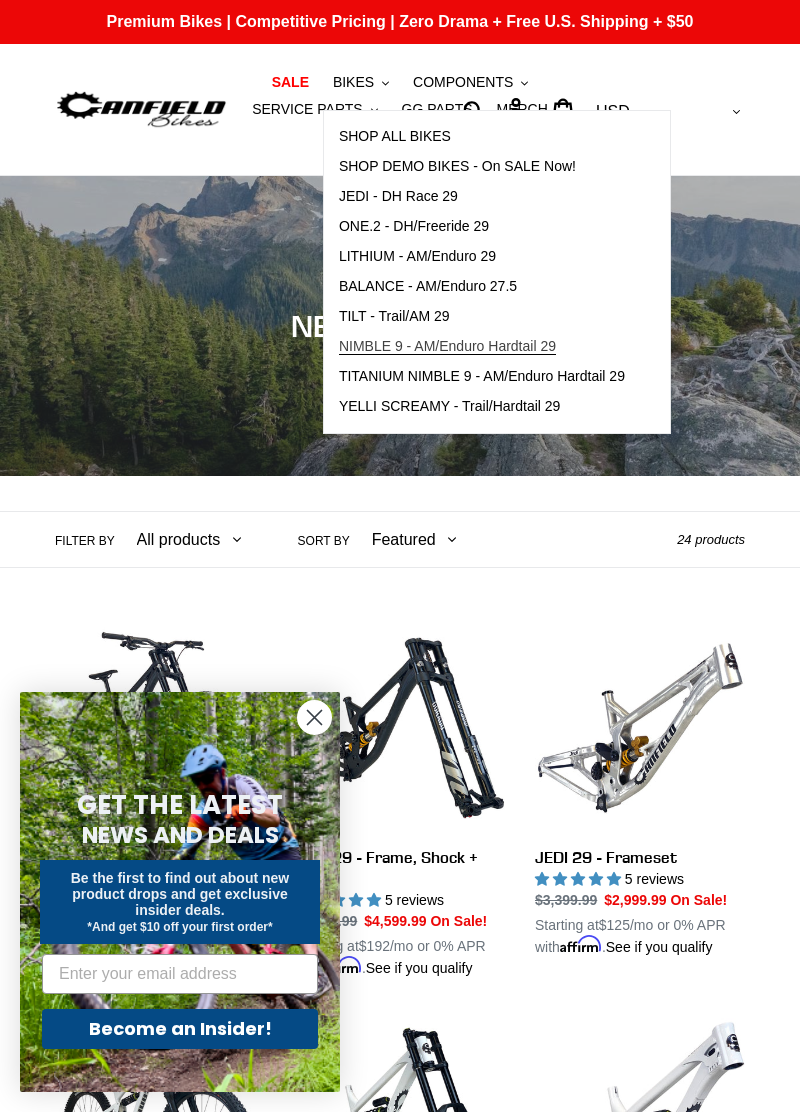 click on "NIMBLE 9 - AM/Enduro Hardtail 29" at bounding box center [447, 346] 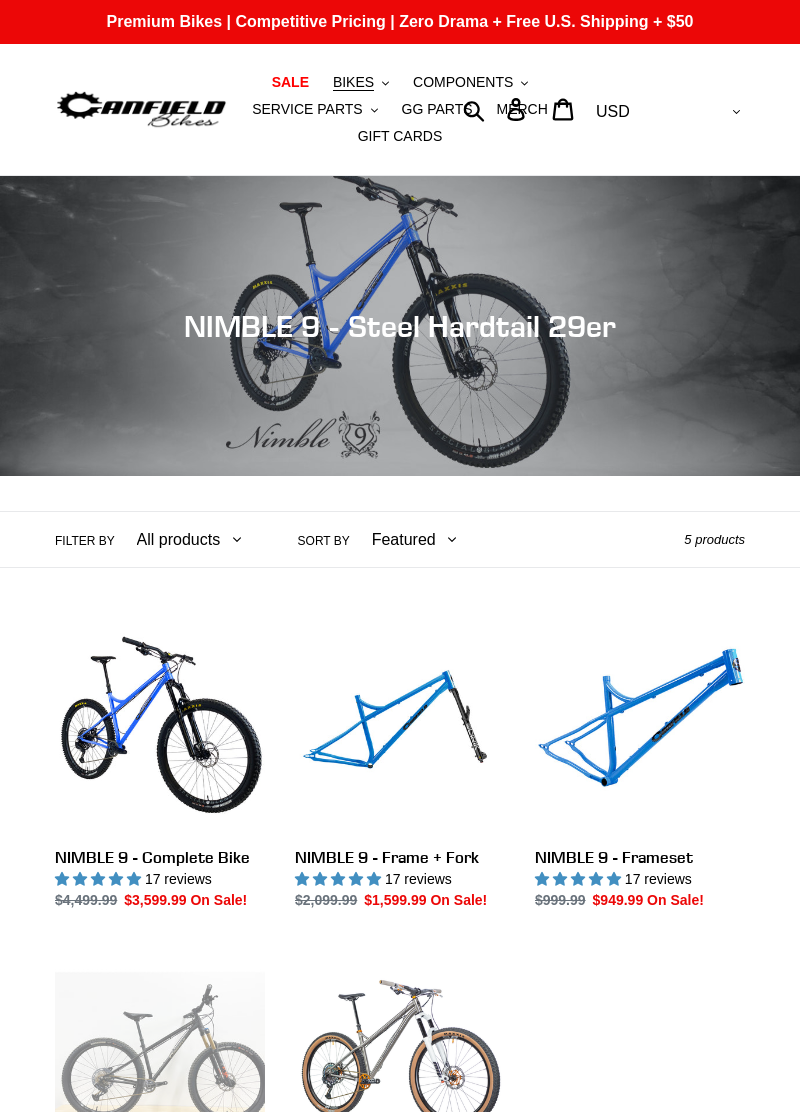 scroll, scrollTop: 0, scrollLeft: 0, axis: both 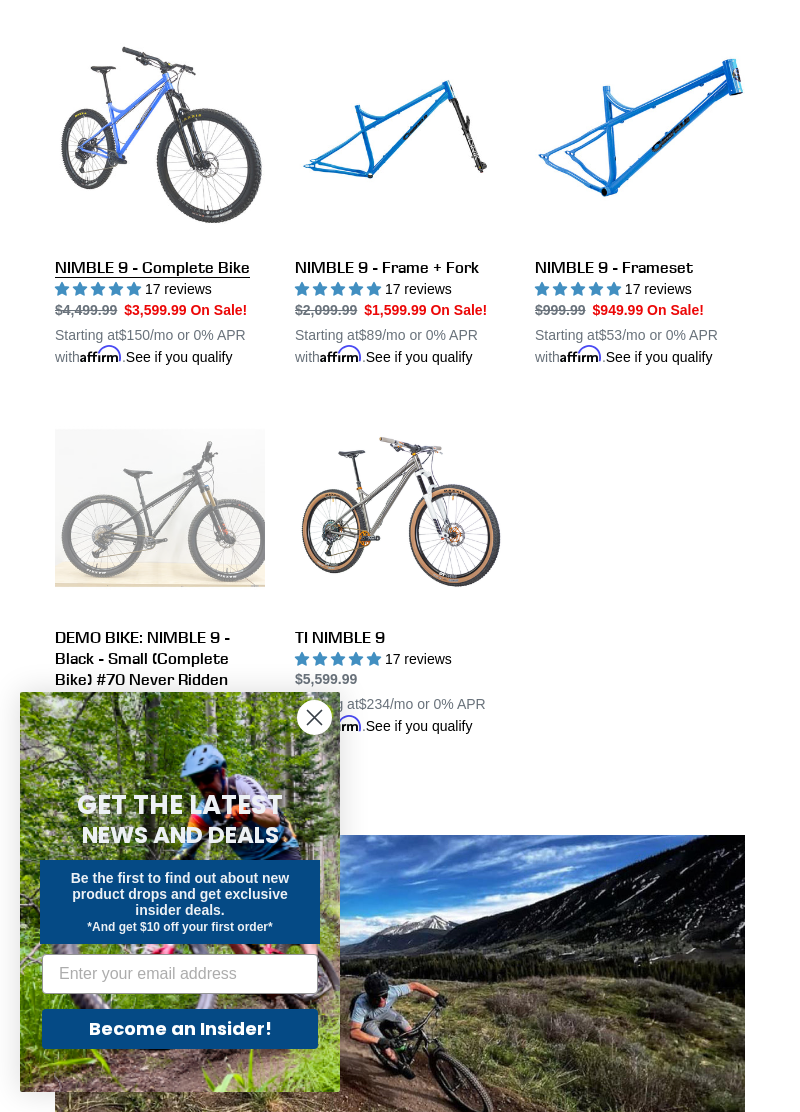 click on "NIMBLE 9 - Complete Bike" at bounding box center (160, 200) 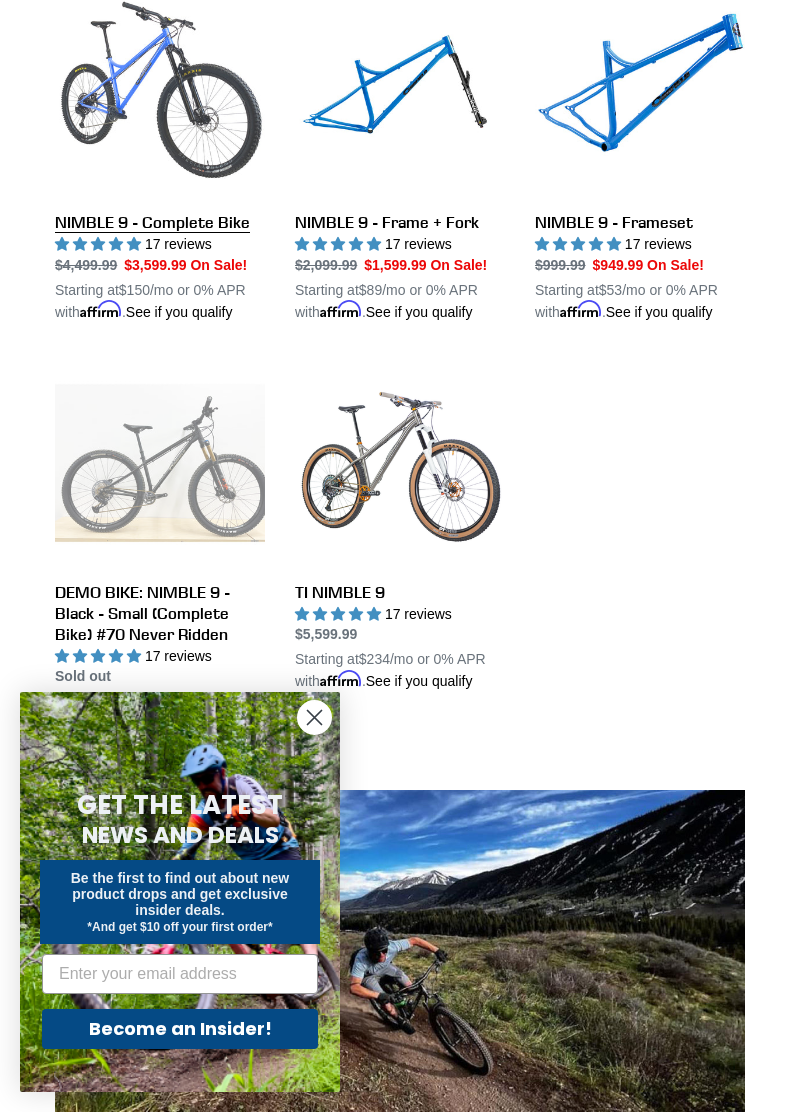 scroll, scrollTop: 686, scrollLeft: 0, axis: vertical 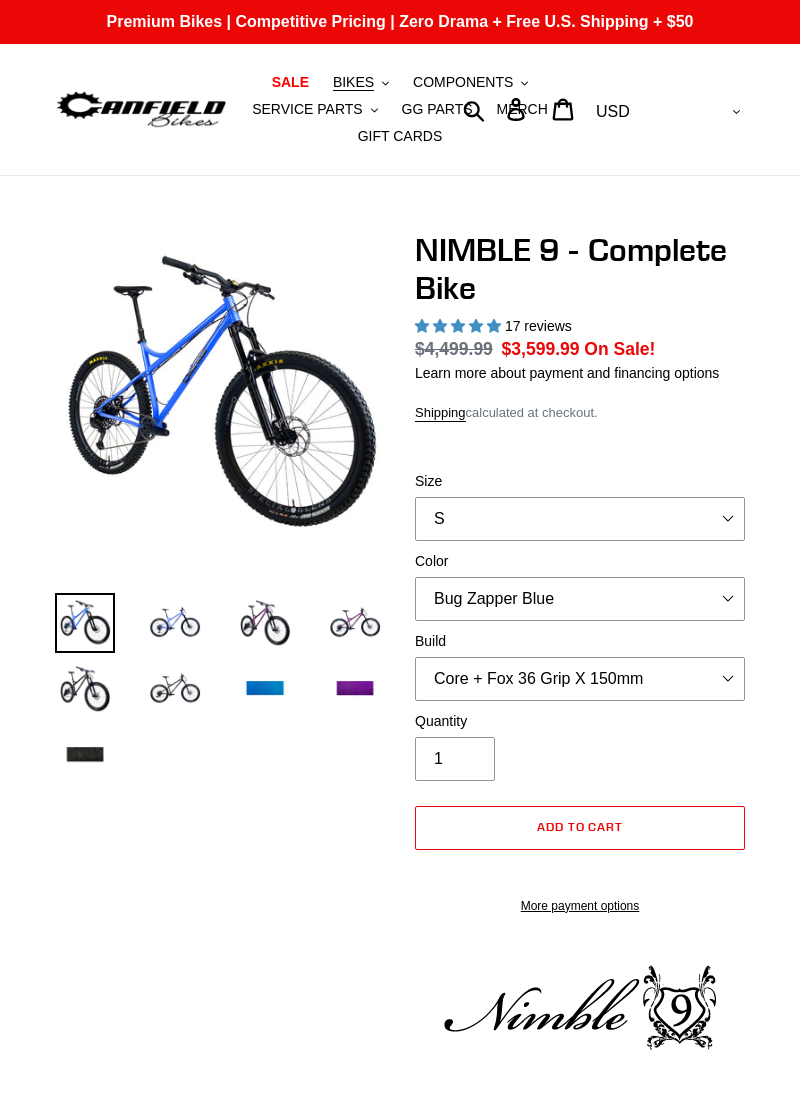 select on "highest-rating" 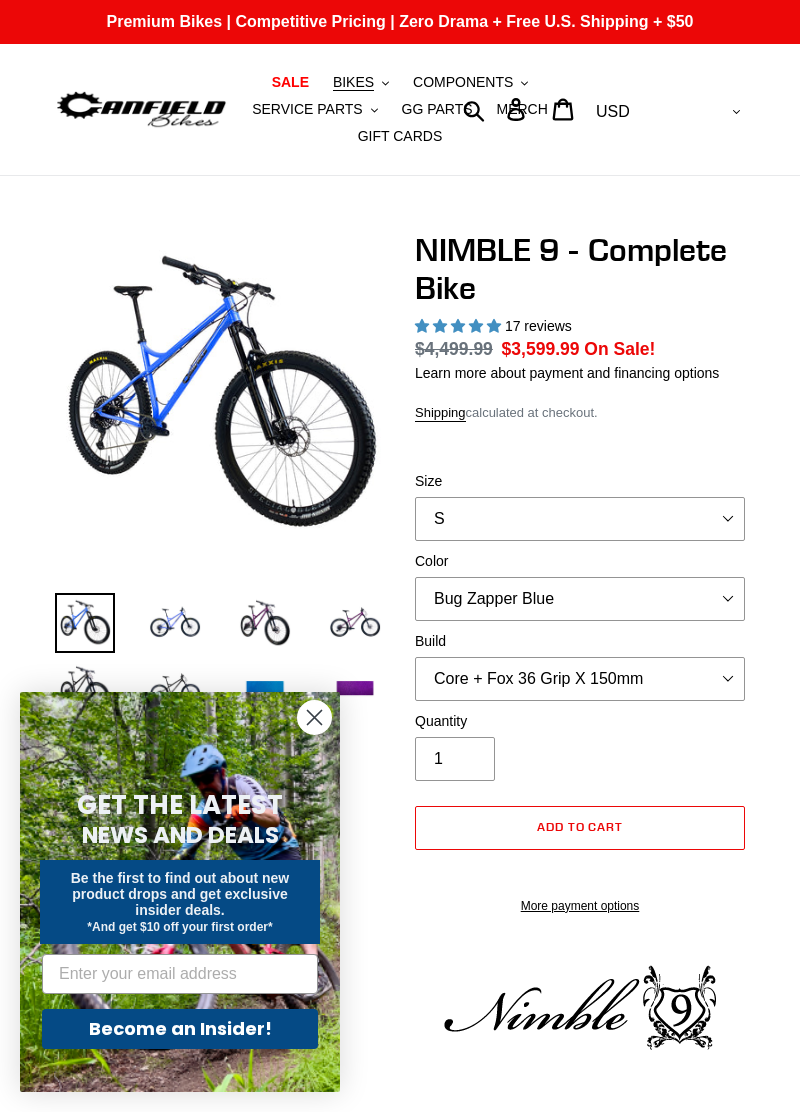 scroll, scrollTop: 0, scrollLeft: 0, axis: both 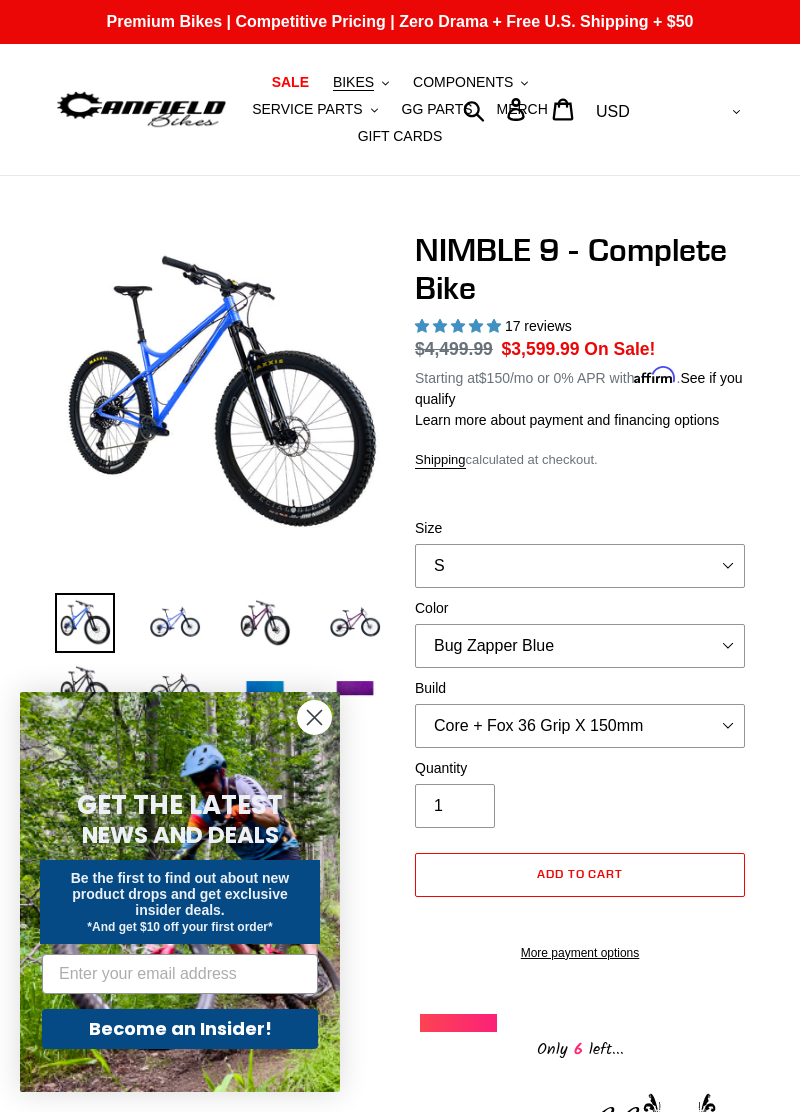 click on "Size" at bounding box center [580, 528] 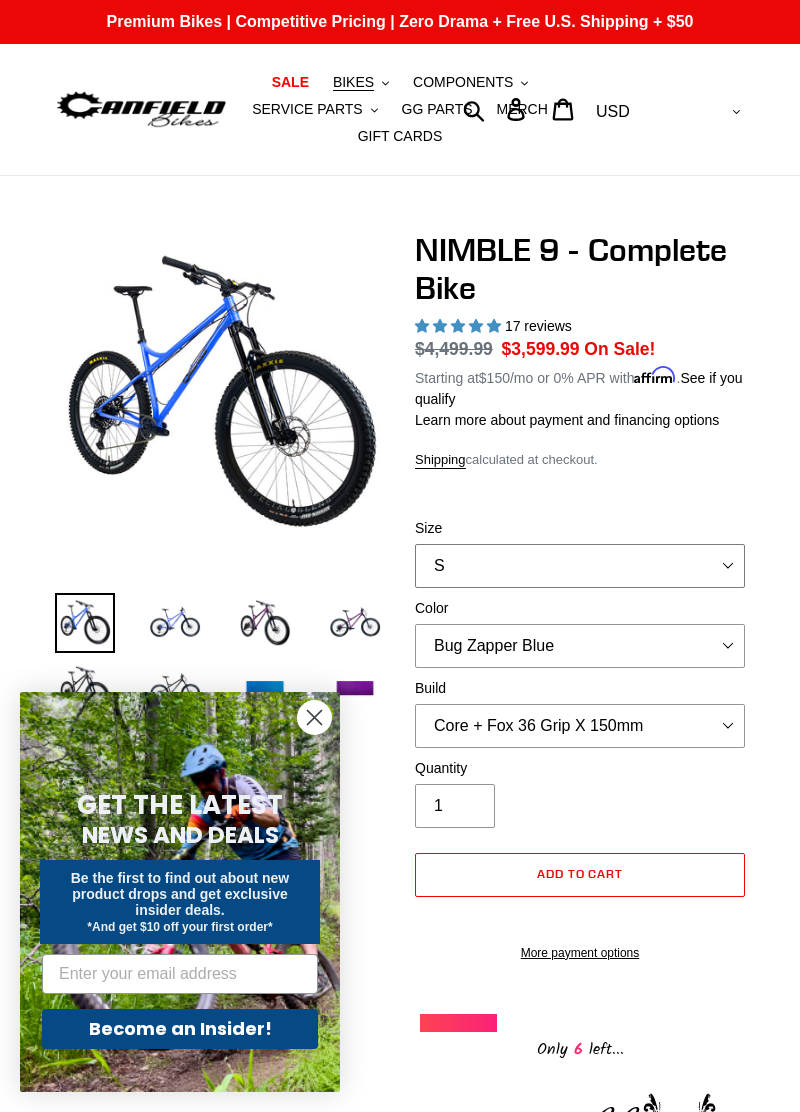 click on "S
M
L
XL" at bounding box center [580, 566] 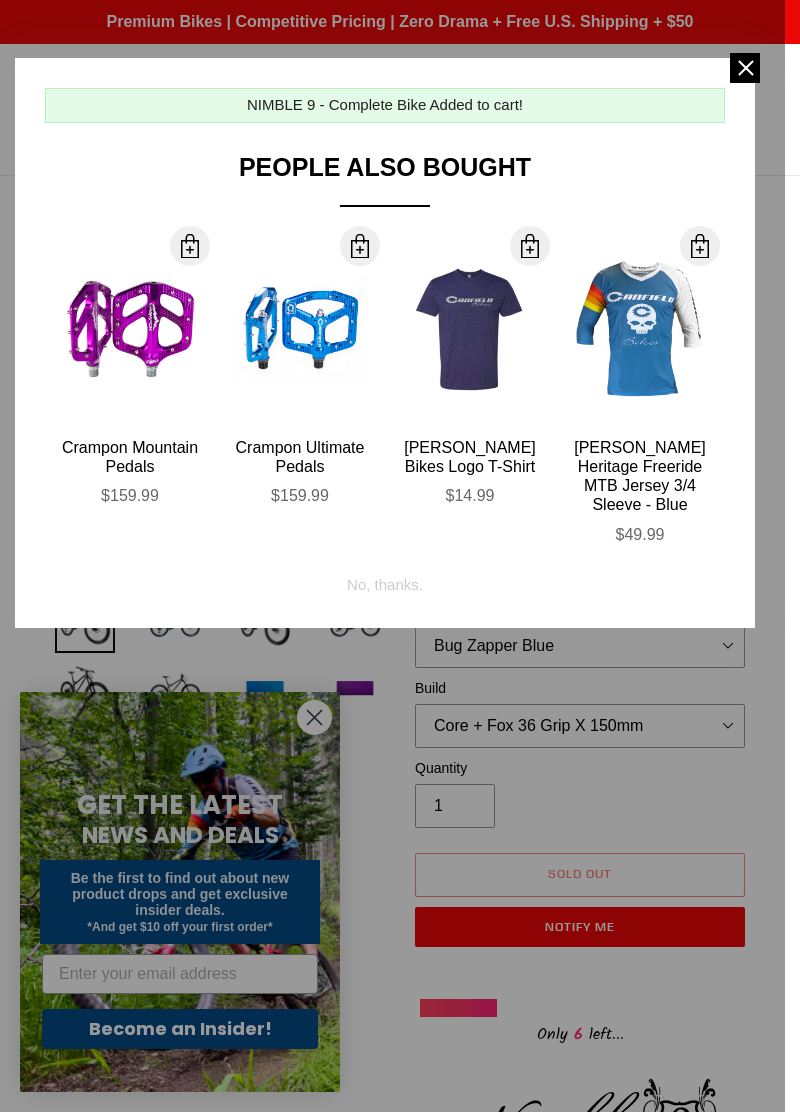 click at bounding box center (745, 68) 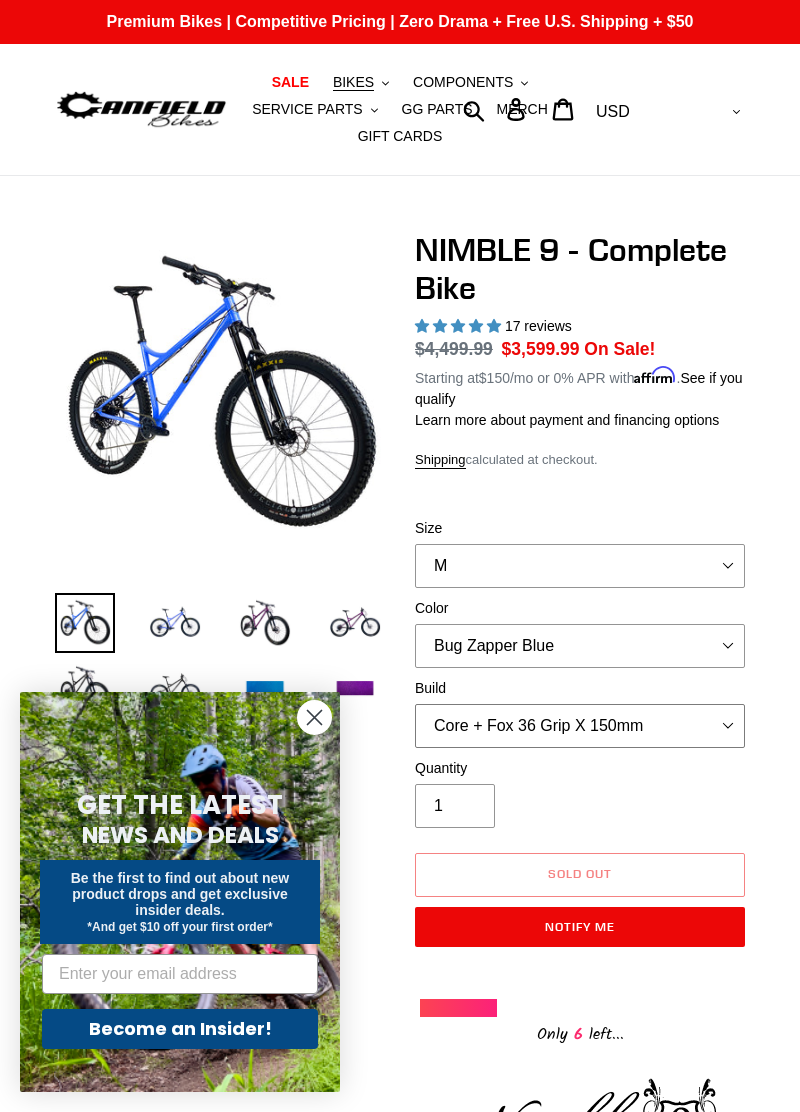 click on "Core + Fox 36 Grip X 150mm
Pro  + Fox 36 Grip X 150mm
Core + RockShox Lyrik Ultimate 150mm
Pro + RockShox Lyrik Ultimate 150mm" at bounding box center (580, 726) 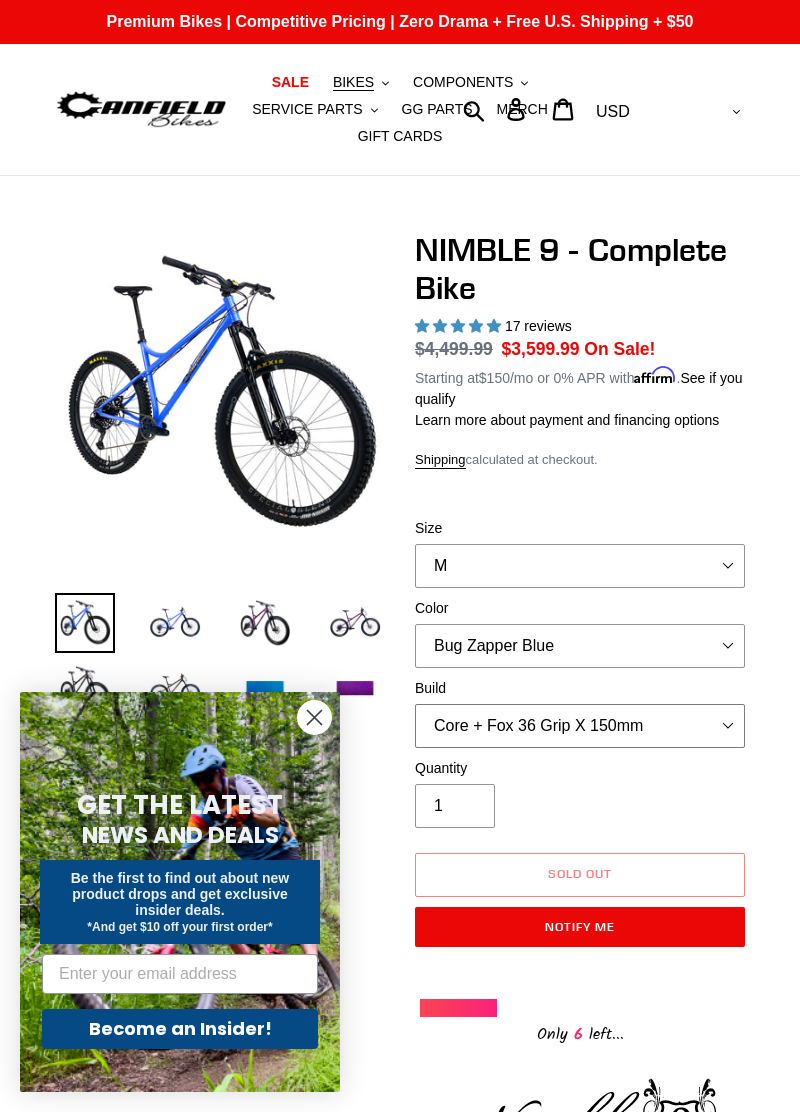select on "Core + RockShox Lyrik Ultimate 150mm" 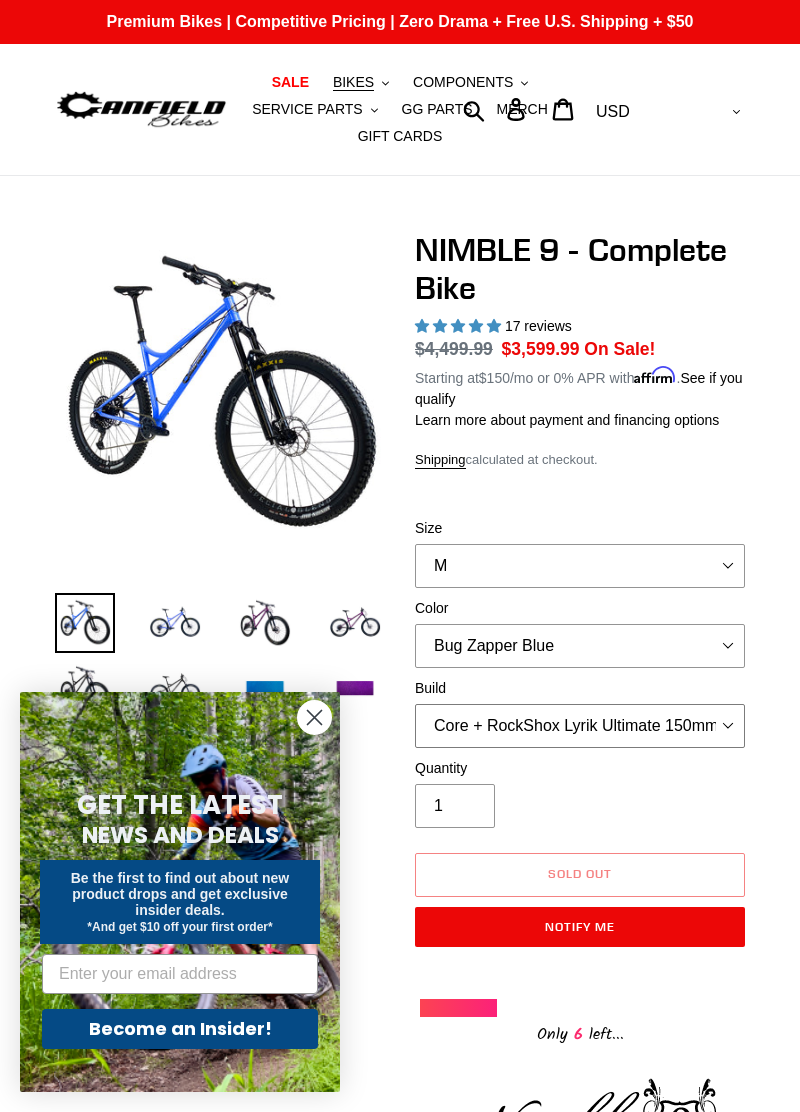 click on "Core + Fox 36 Grip X 150mm
Pro  + Fox 36 Grip X 150mm
Core + RockShox Lyrik Ultimate 150mm
Pro + RockShox Lyrik Ultimate 150mm" at bounding box center [580, 726] 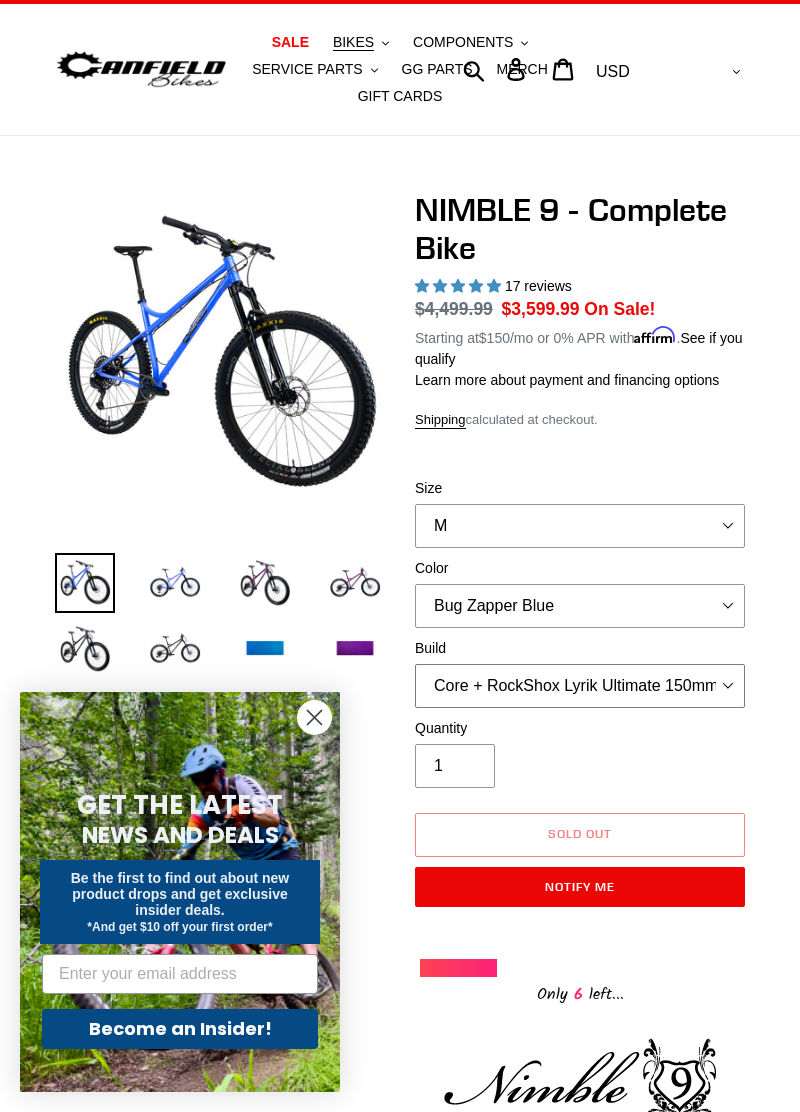 scroll, scrollTop: 0, scrollLeft: 0, axis: both 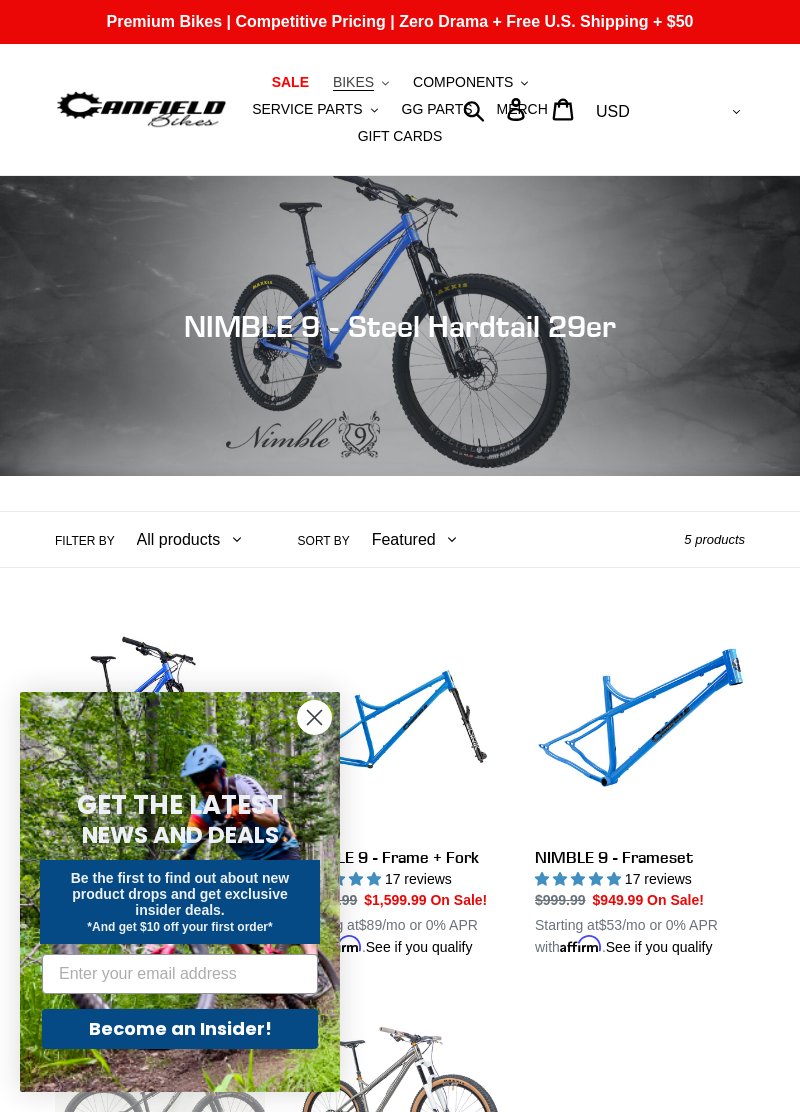 click on "BIKES" at bounding box center (353, 82) 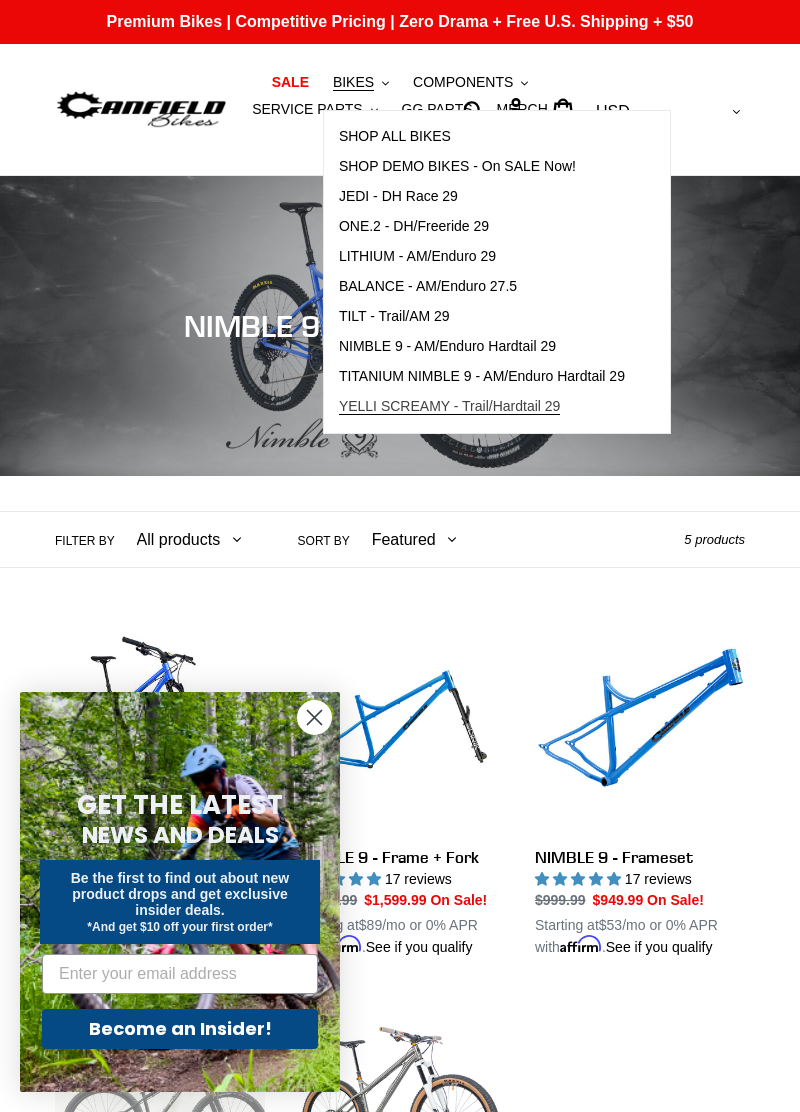 click on "YELLI SCREAMY - Trail/Hardtail 29" at bounding box center (450, 406) 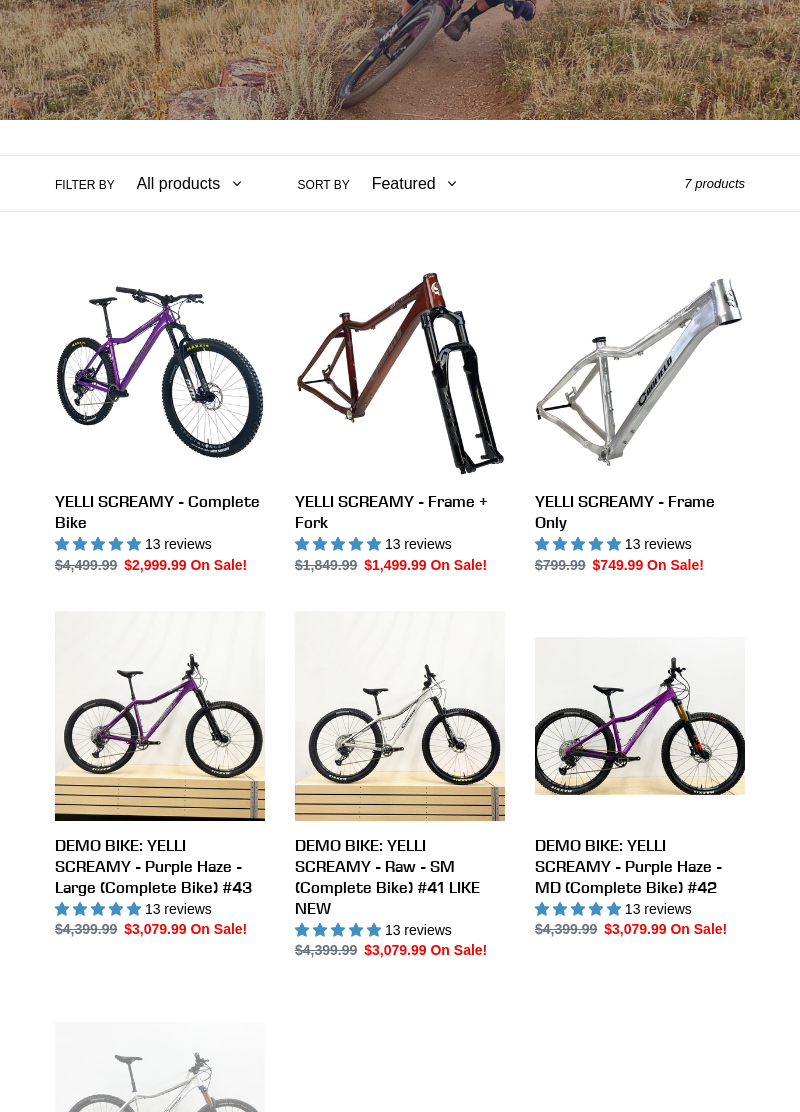 scroll, scrollTop: 356, scrollLeft: 0, axis: vertical 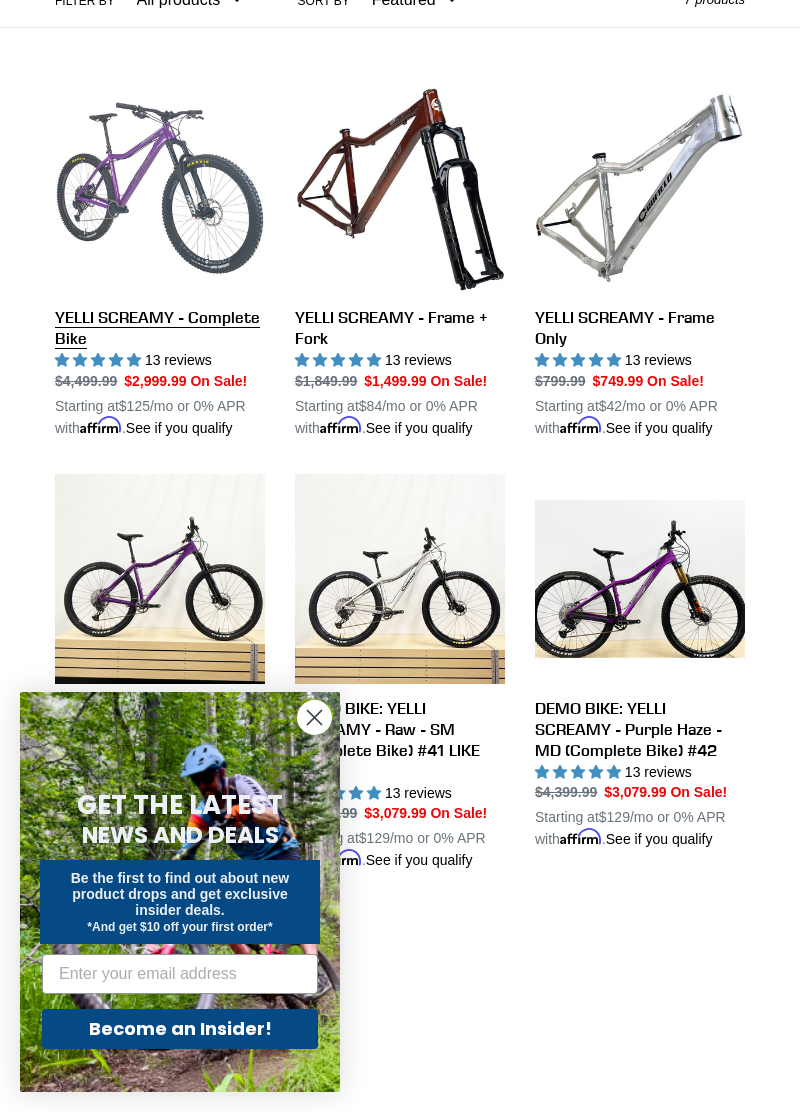 click on "YELLI SCREAMY - Complete Bike" at bounding box center (160, 261) 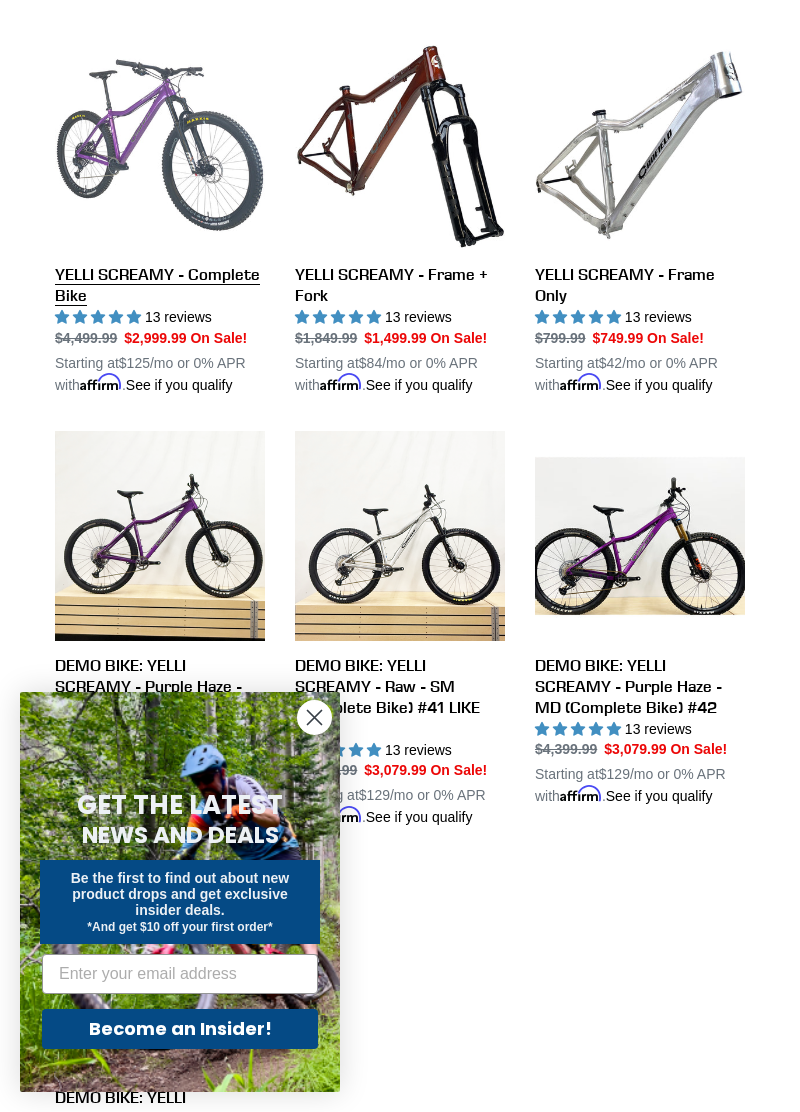 scroll, scrollTop: 636, scrollLeft: 0, axis: vertical 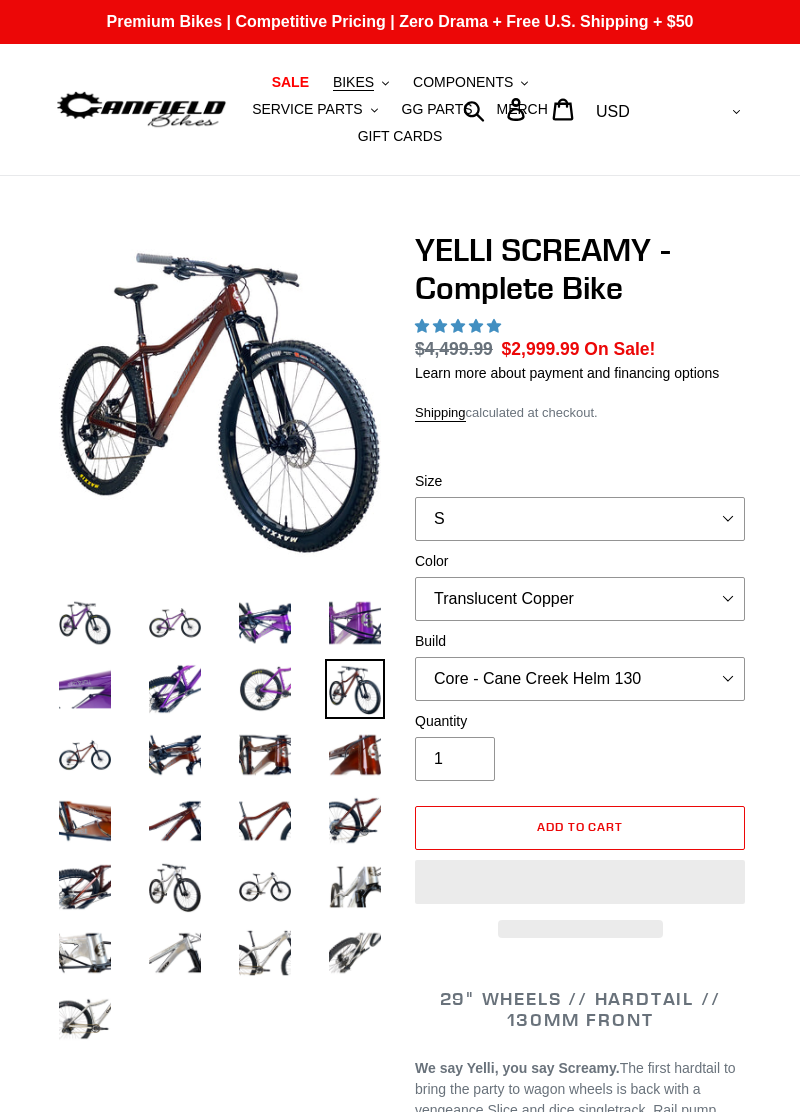 select on "M" 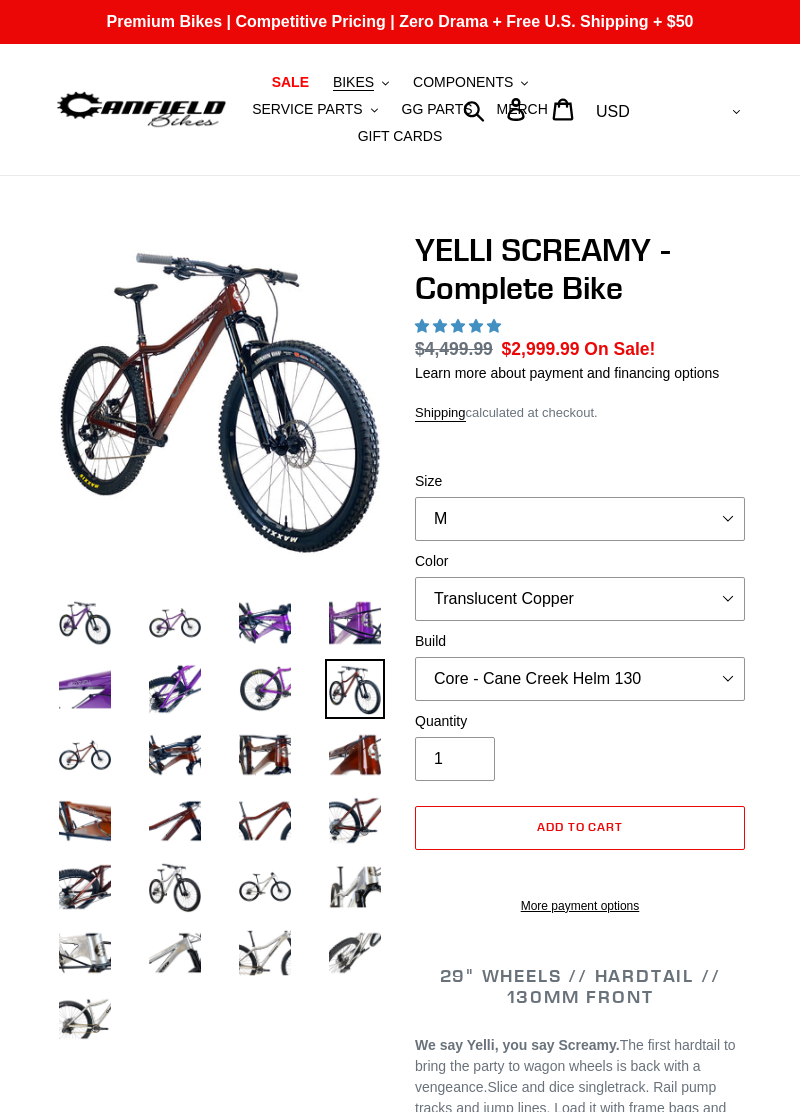 scroll, scrollTop: 0, scrollLeft: 0, axis: both 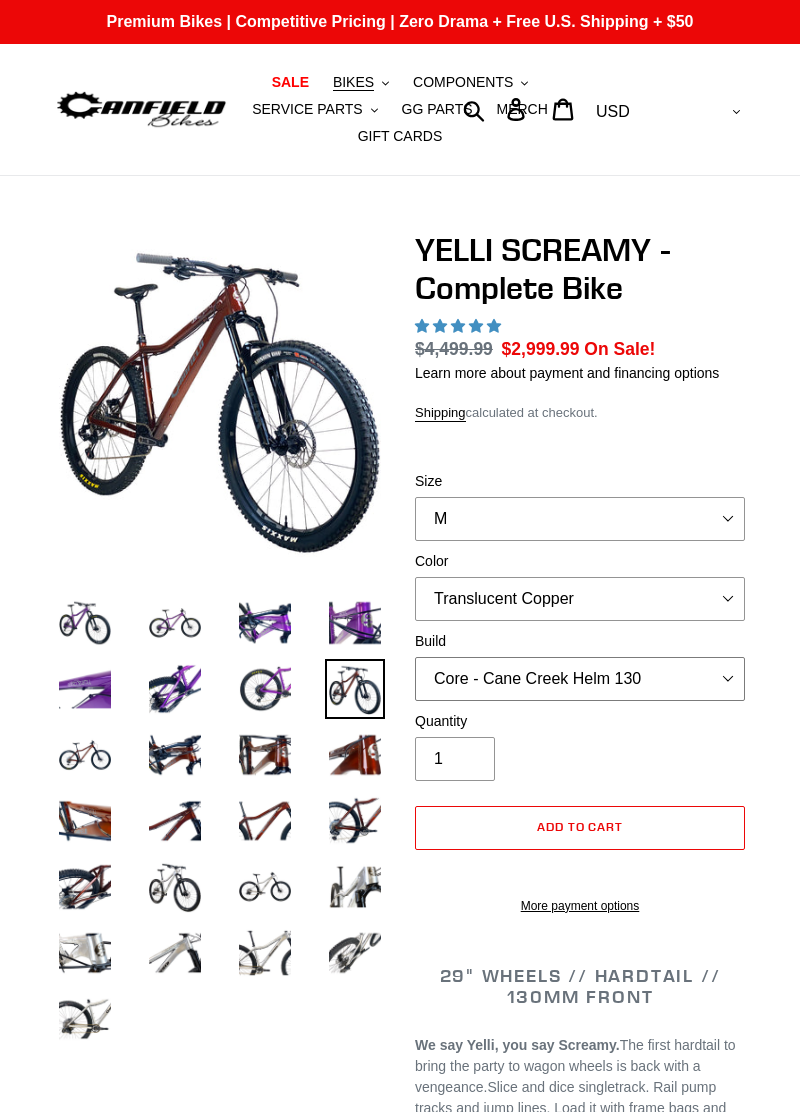 click on "Core - Cane Creek Helm 130
Pro - [GEOGRAPHIC_DATA] Helm 130
Core - Fox 34 SL Factory Grip X 130
Pro - Fox 34 SL Factory Grip X 130
Core - RockShox Pike Ultimate 130
Pro - RockShox Pike Ultimate 130" at bounding box center (580, 679) 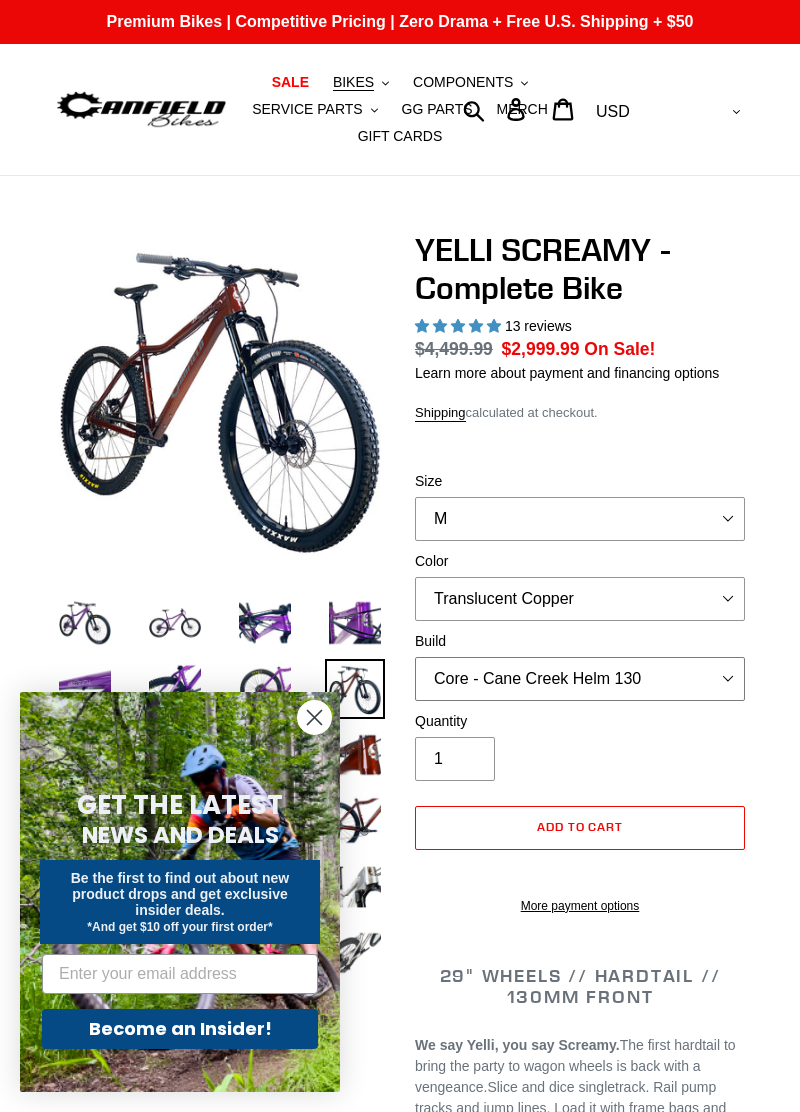 select on "highest-rating" 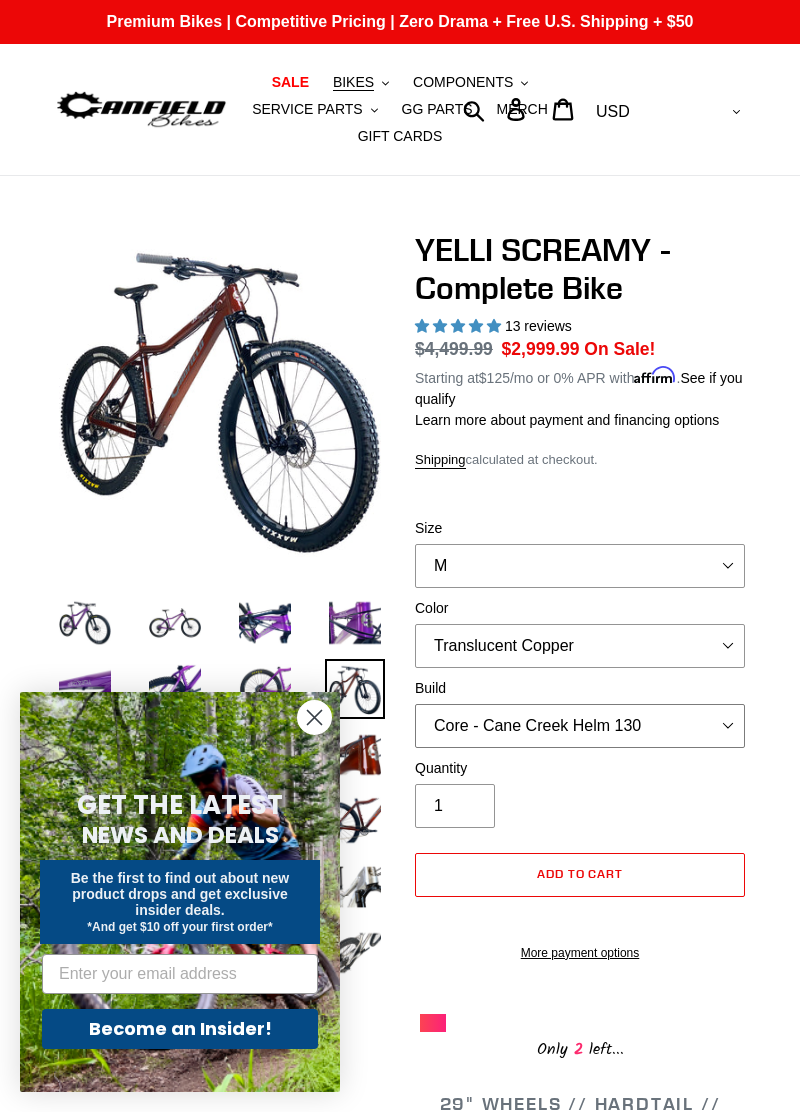 select on "Core - RockShox Pike Ultimate 130" 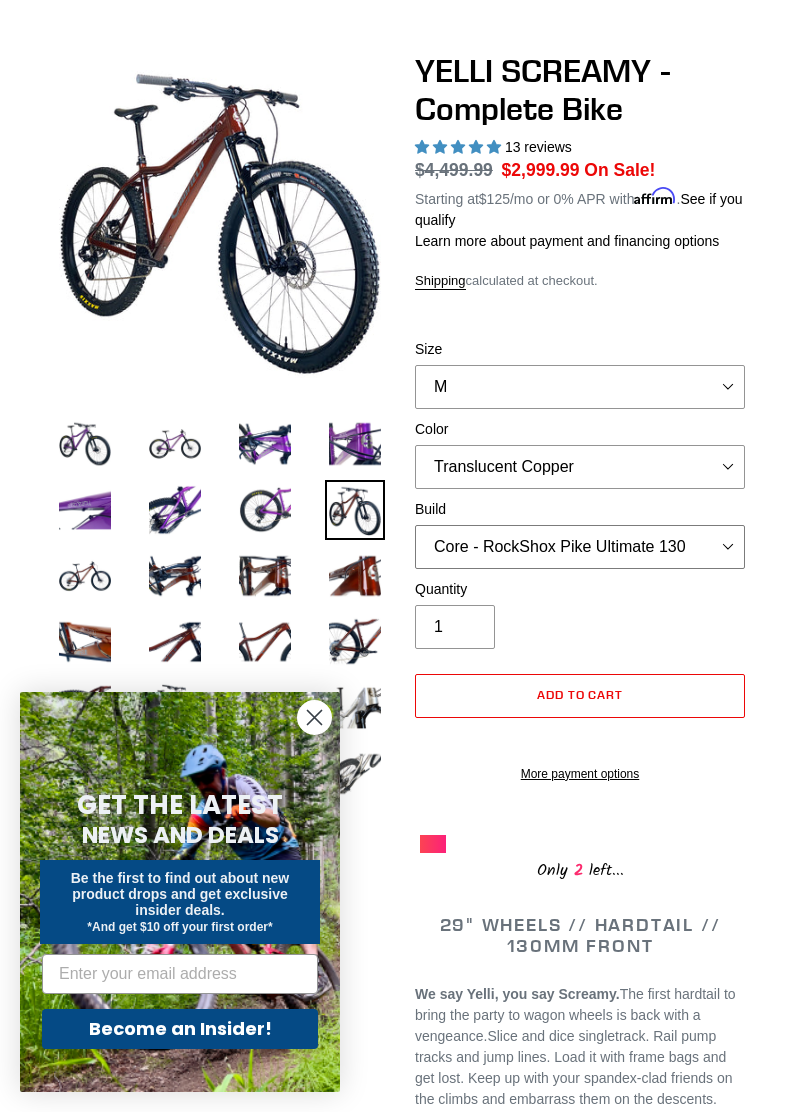scroll, scrollTop: 0, scrollLeft: 0, axis: both 